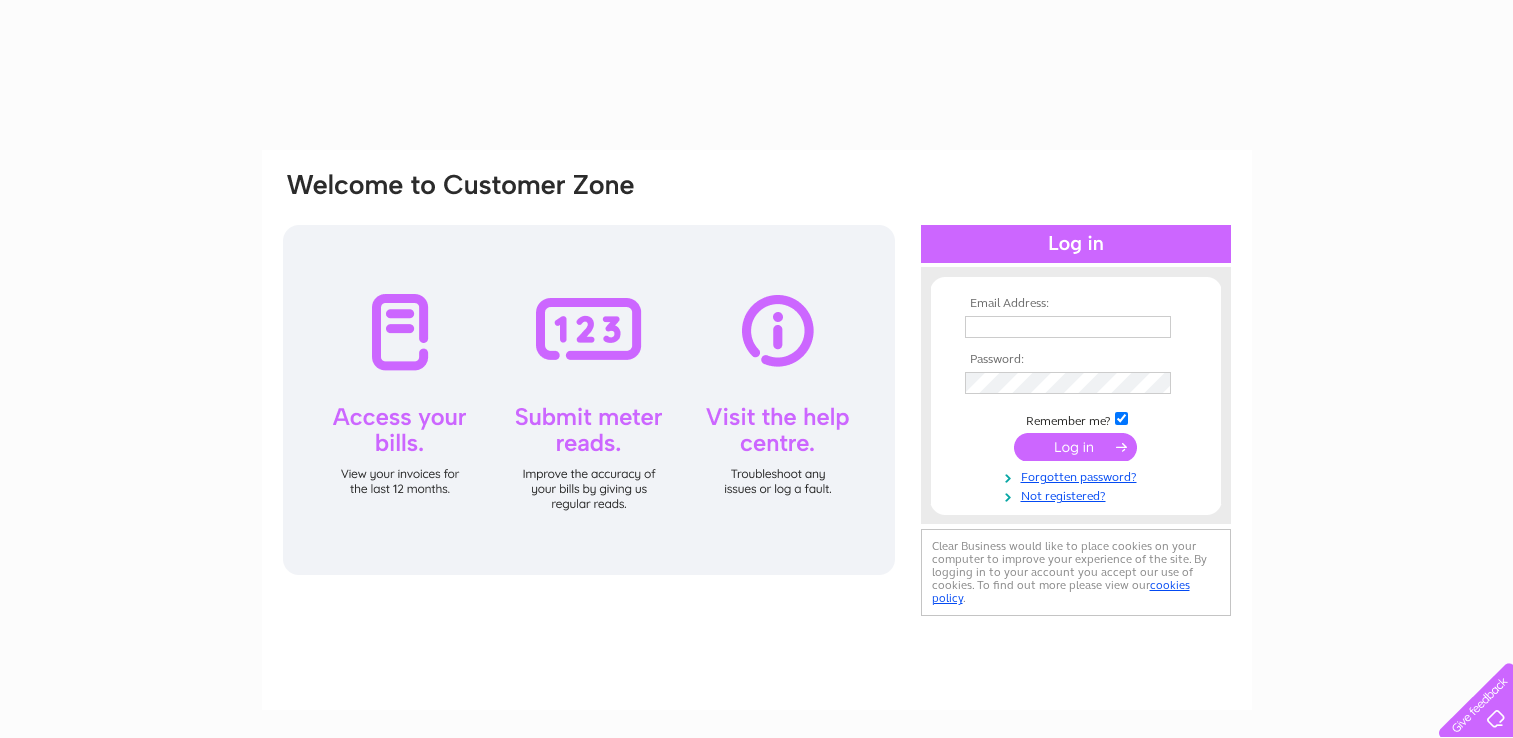 scroll, scrollTop: 0, scrollLeft: 0, axis: both 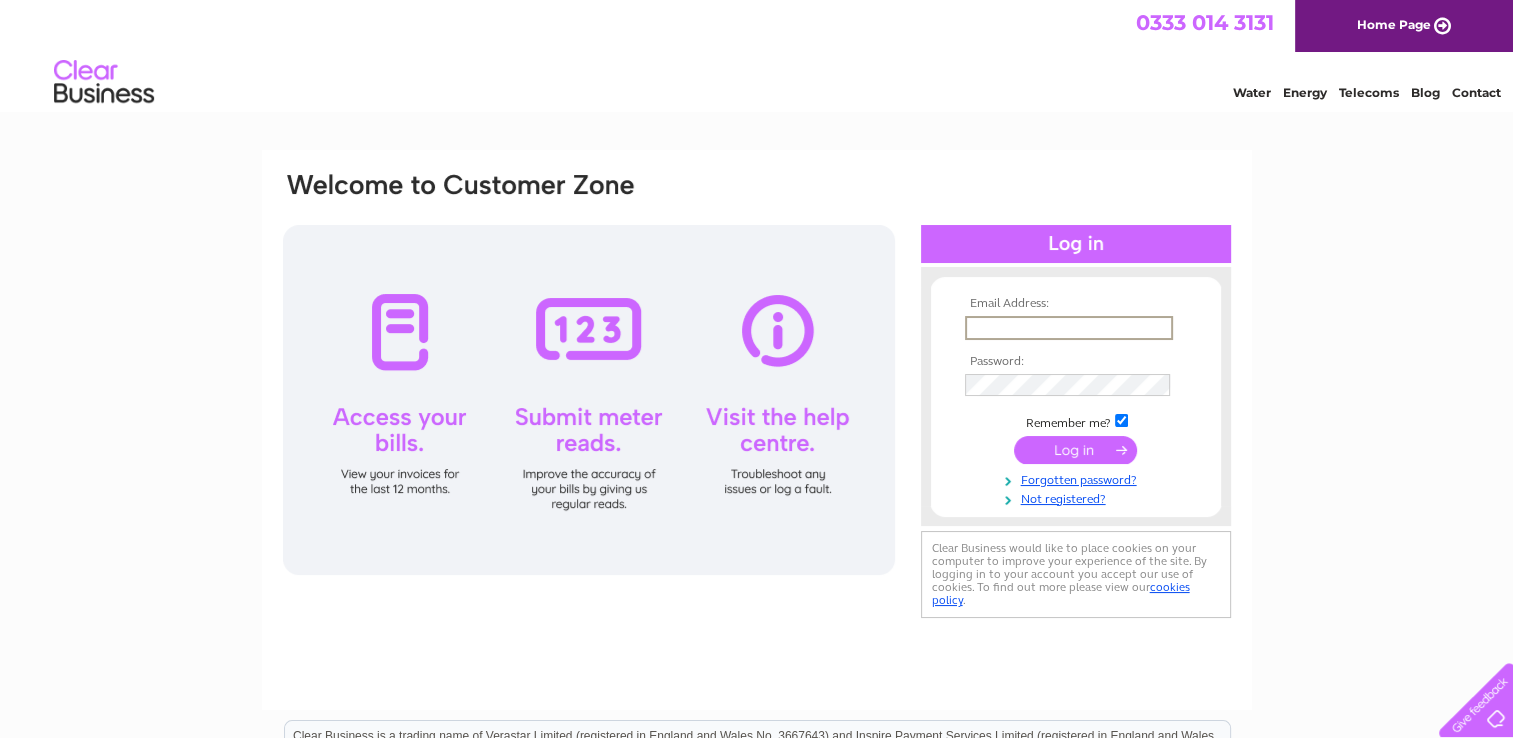 drag, startPoint x: 0, startPoint y: 0, endPoint x: 1099, endPoint y: 324, distance: 1145.7648 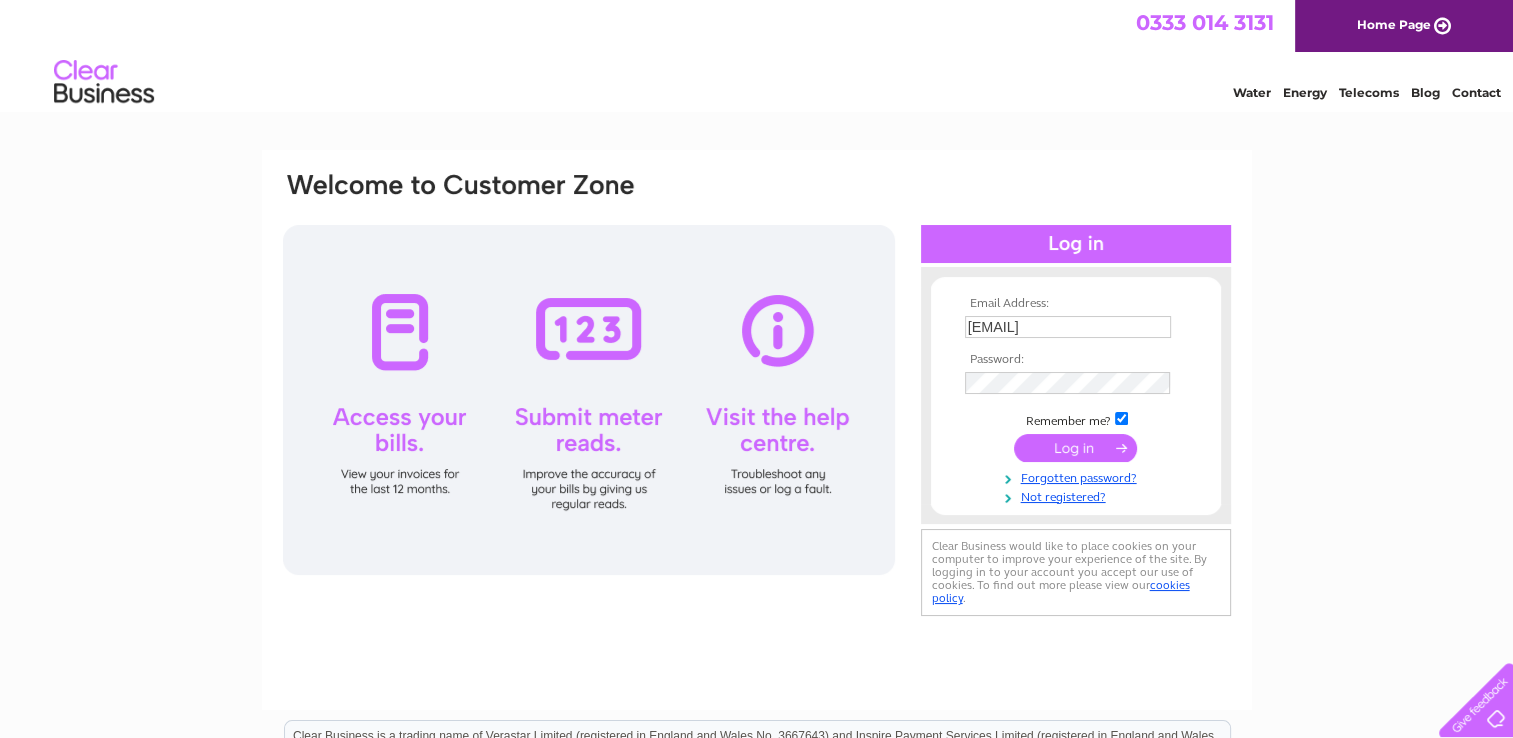 click at bounding box center (1075, 448) 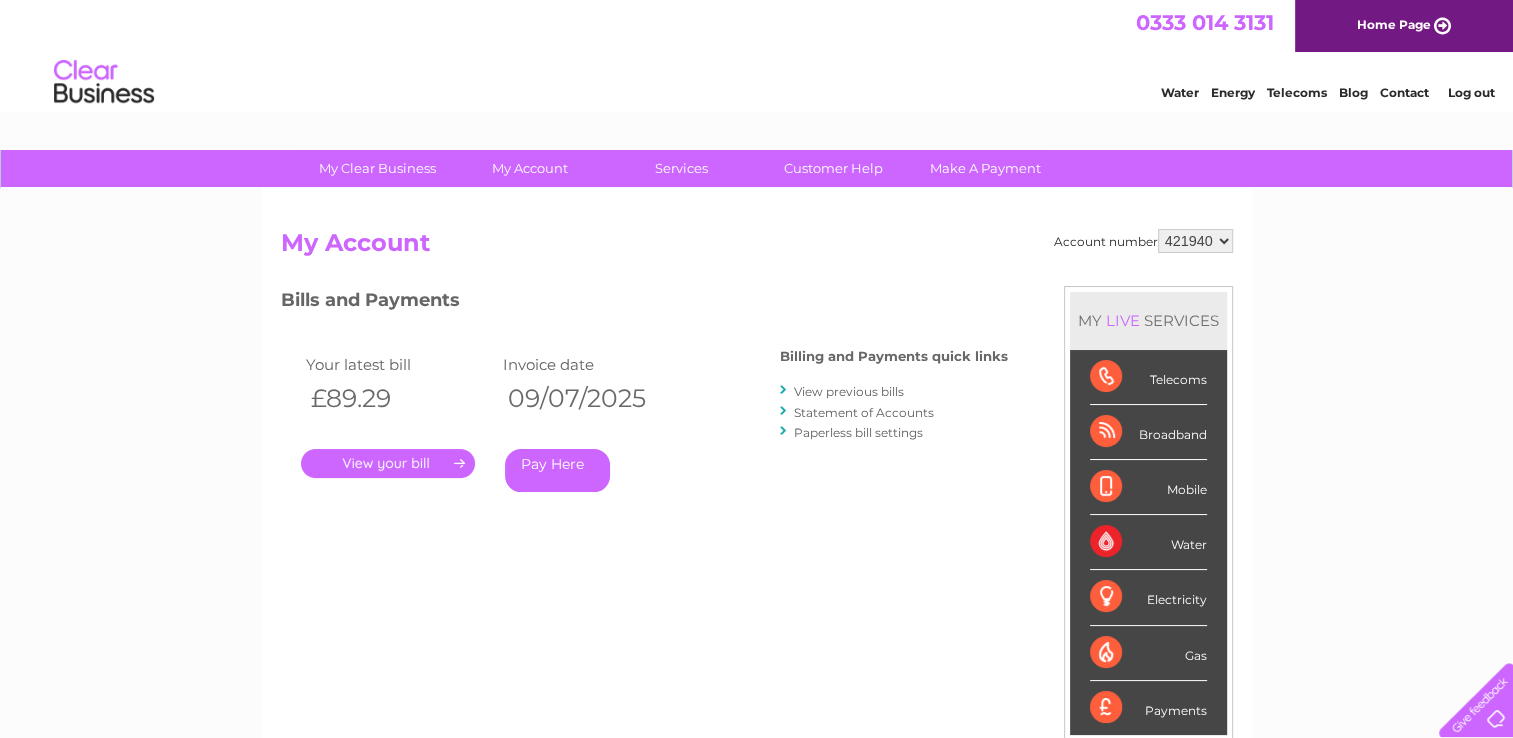 scroll, scrollTop: 0, scrollLeft: 0, axis: both 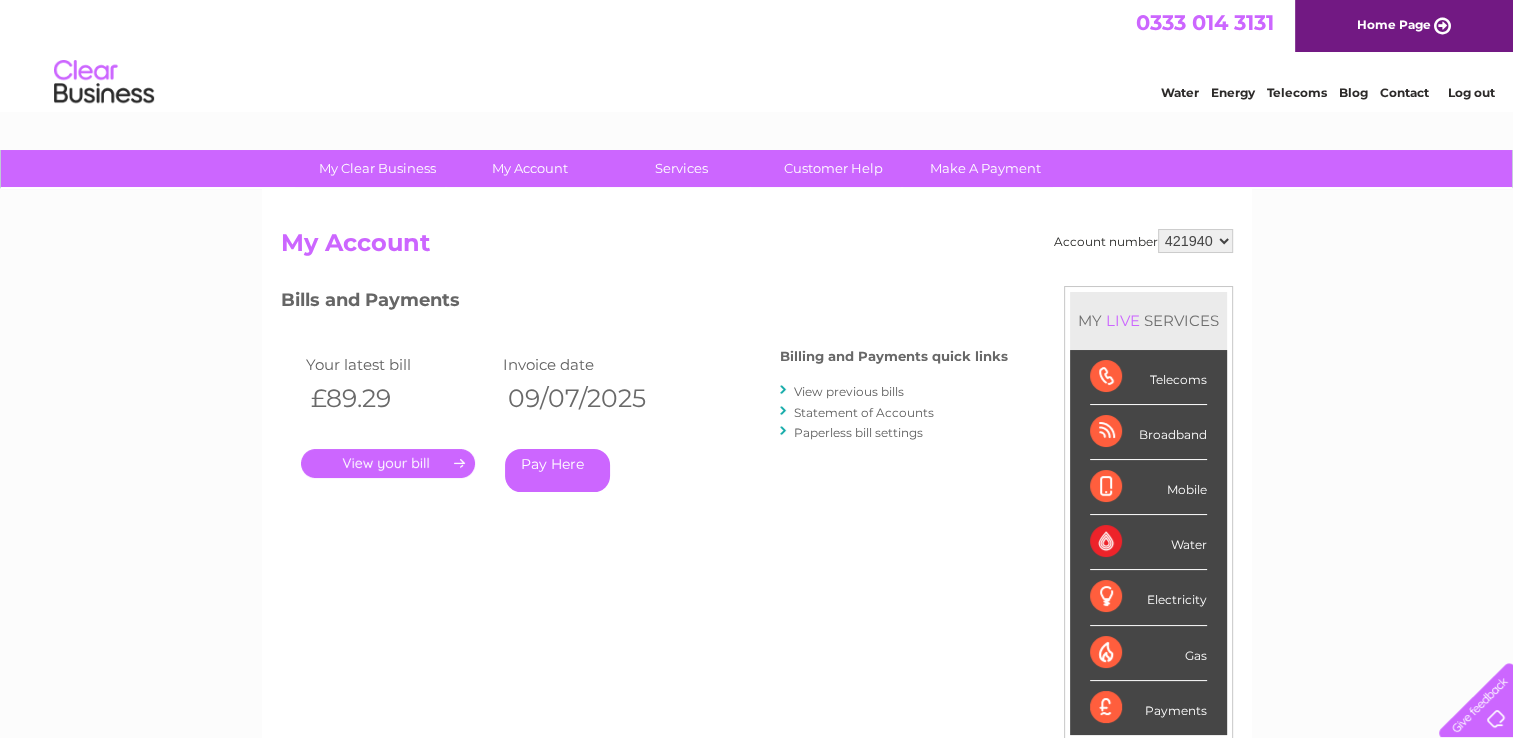 click on "421940
986293" at bounding box center [1195, 241] 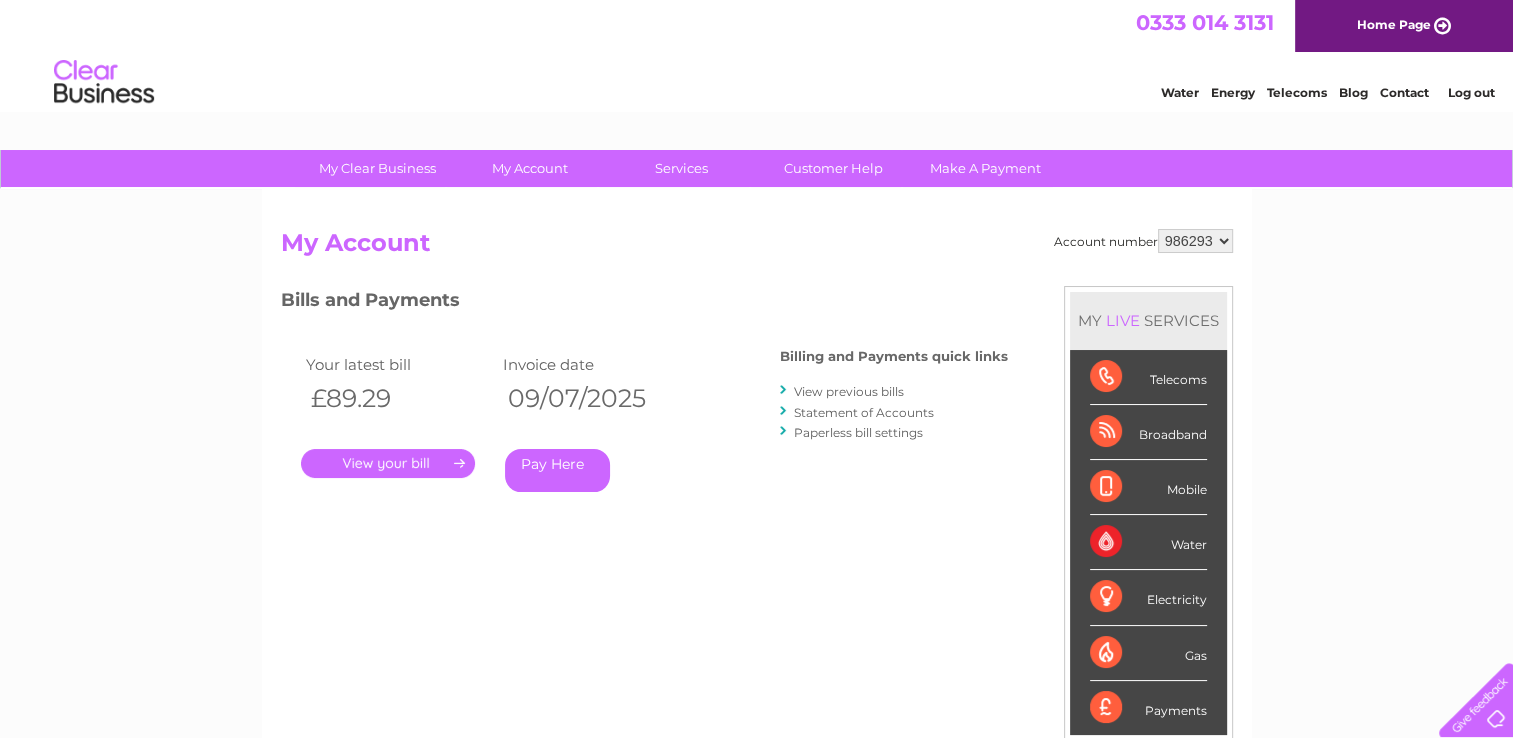 click on "421940
986293" at bounding box center (1195, 241) 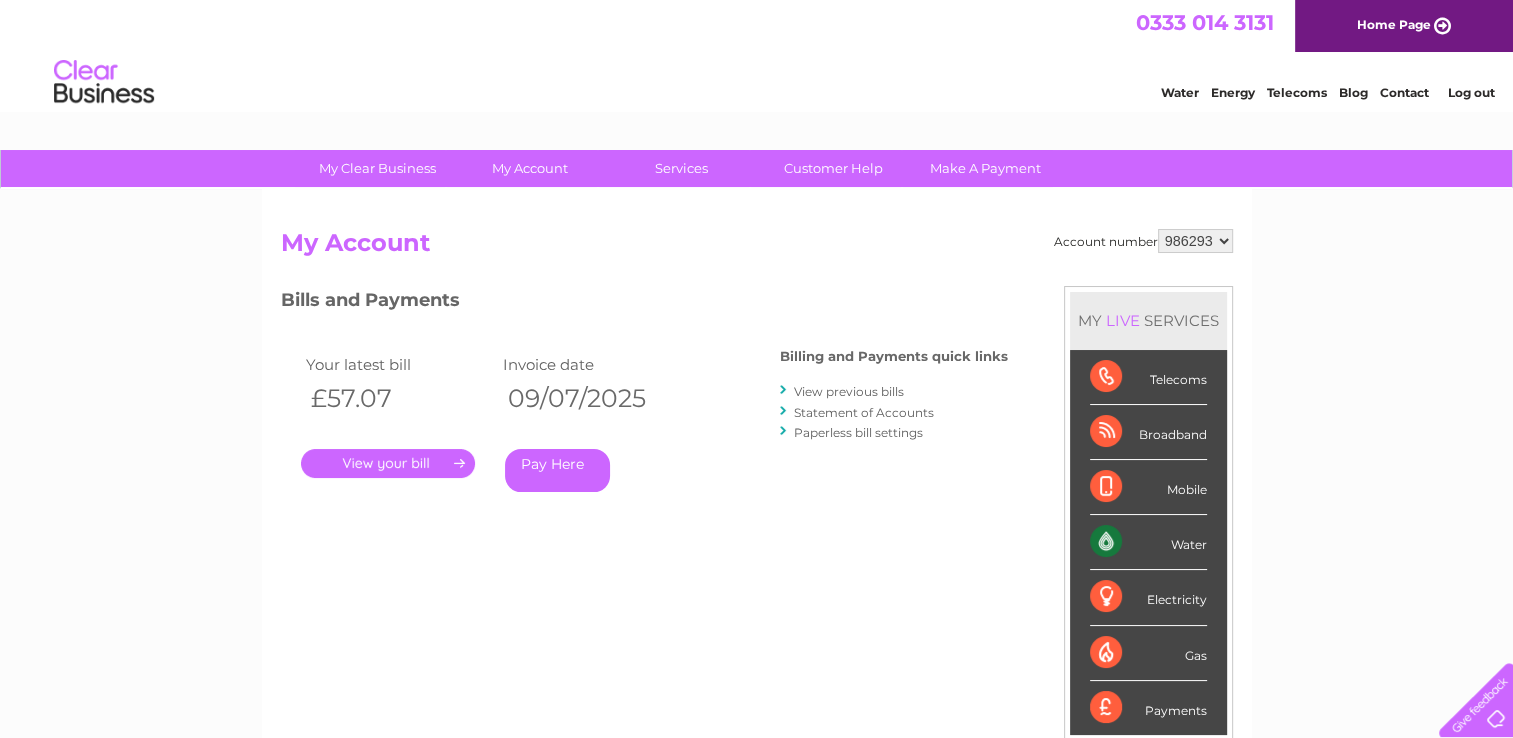 scroll, scrollTop: 0, scrollLeft: 0, axis: both 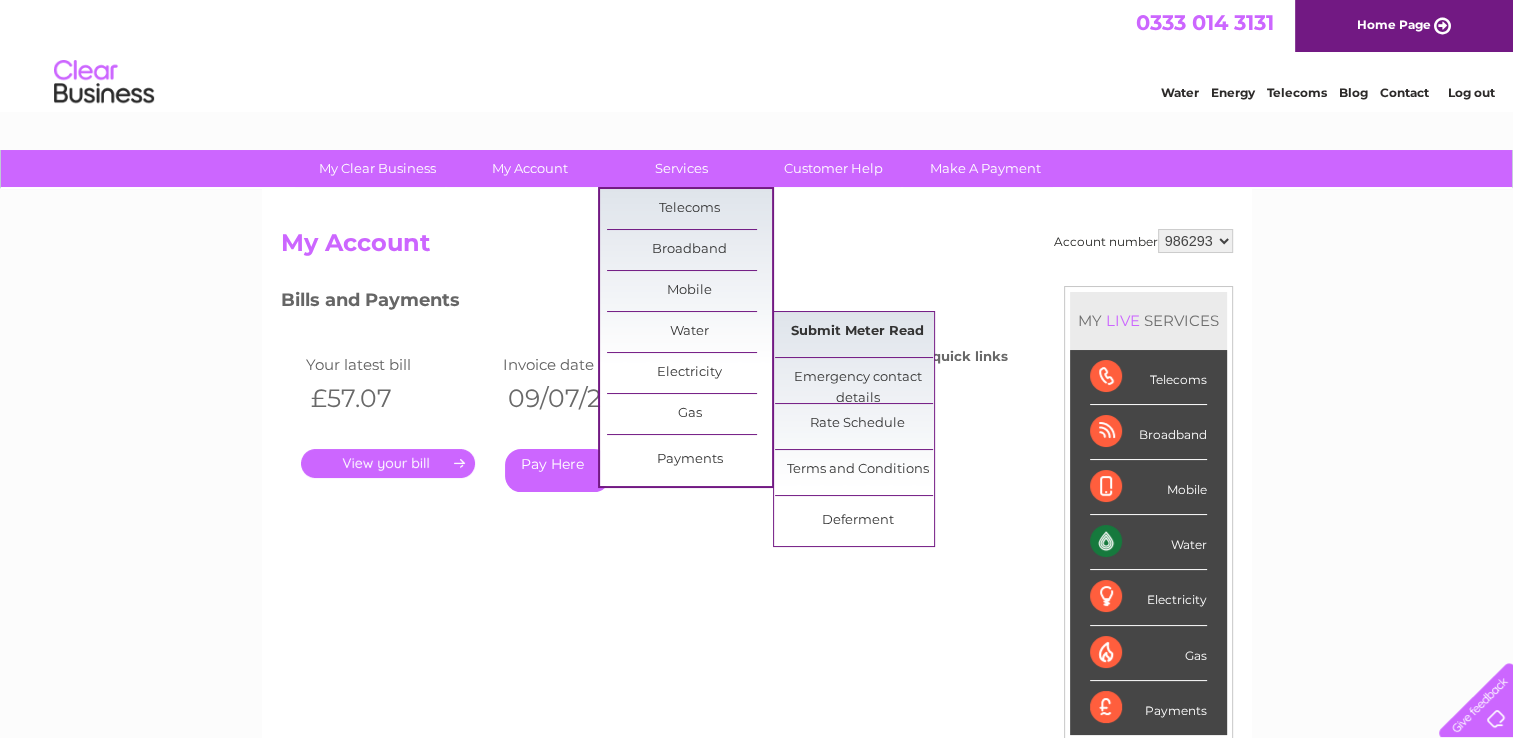 click on "Submit Meter Read" at bounding box center [857, 332] 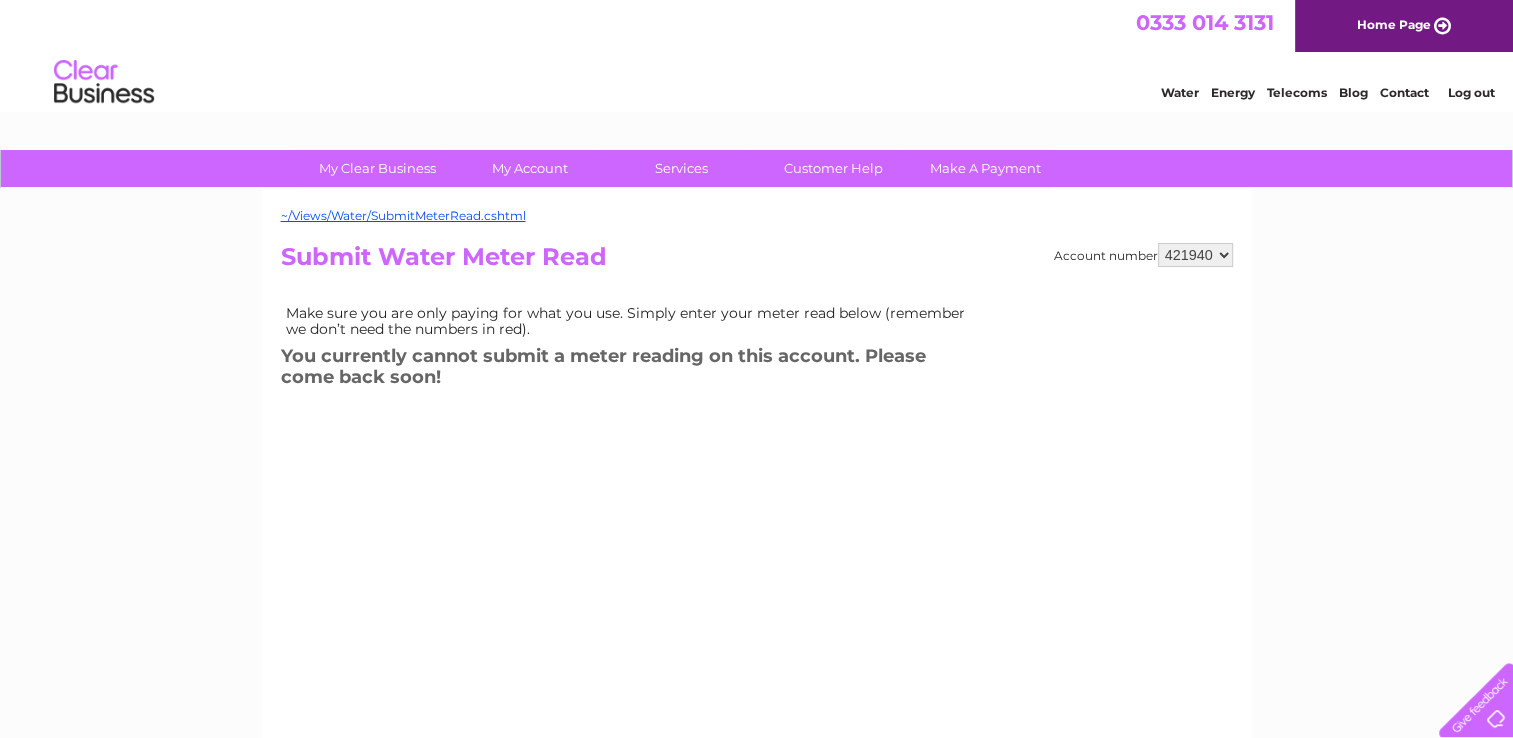 scroll, scrollTop: 0, scrollLeft: 0, axis: both 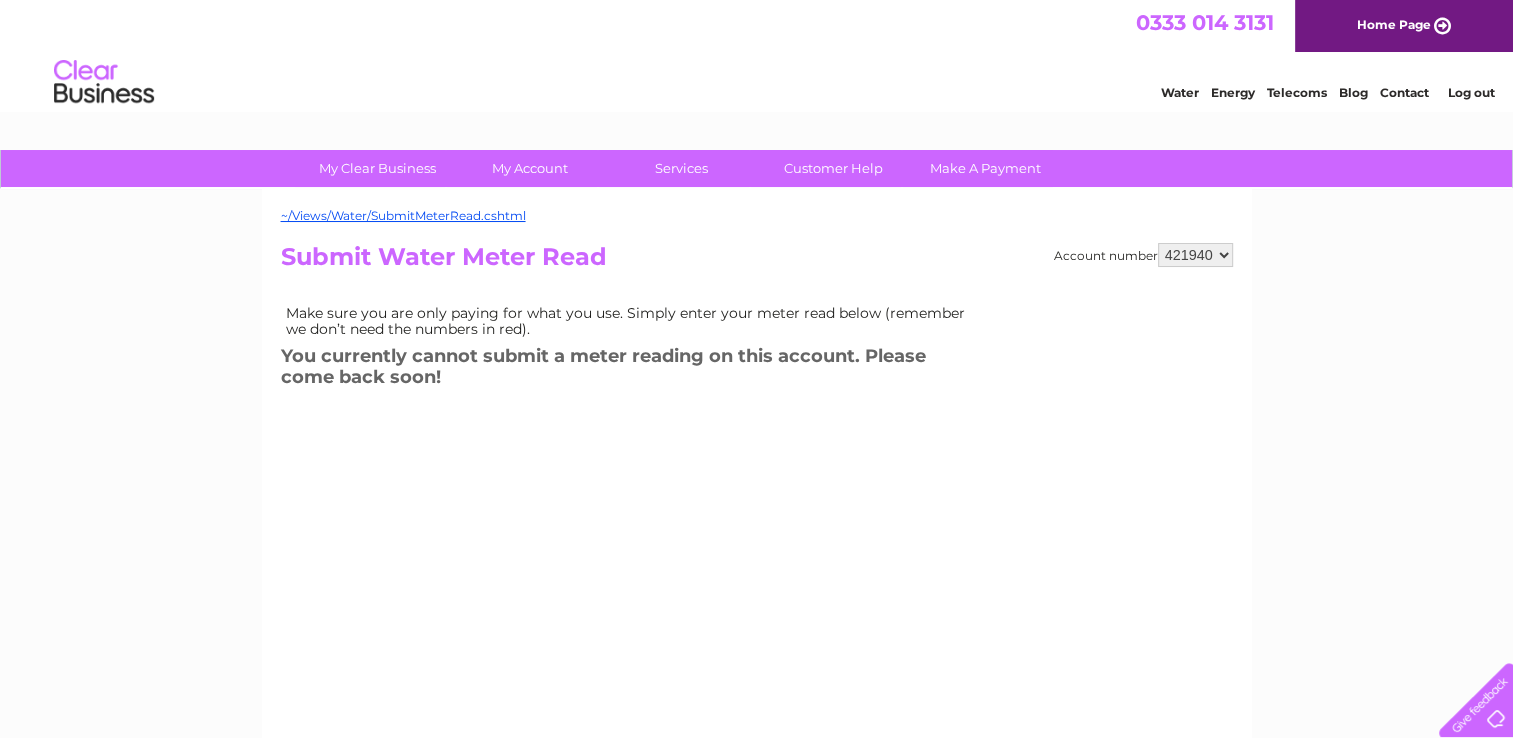 click on "421940
986293" at bounding box center [1195, 255] 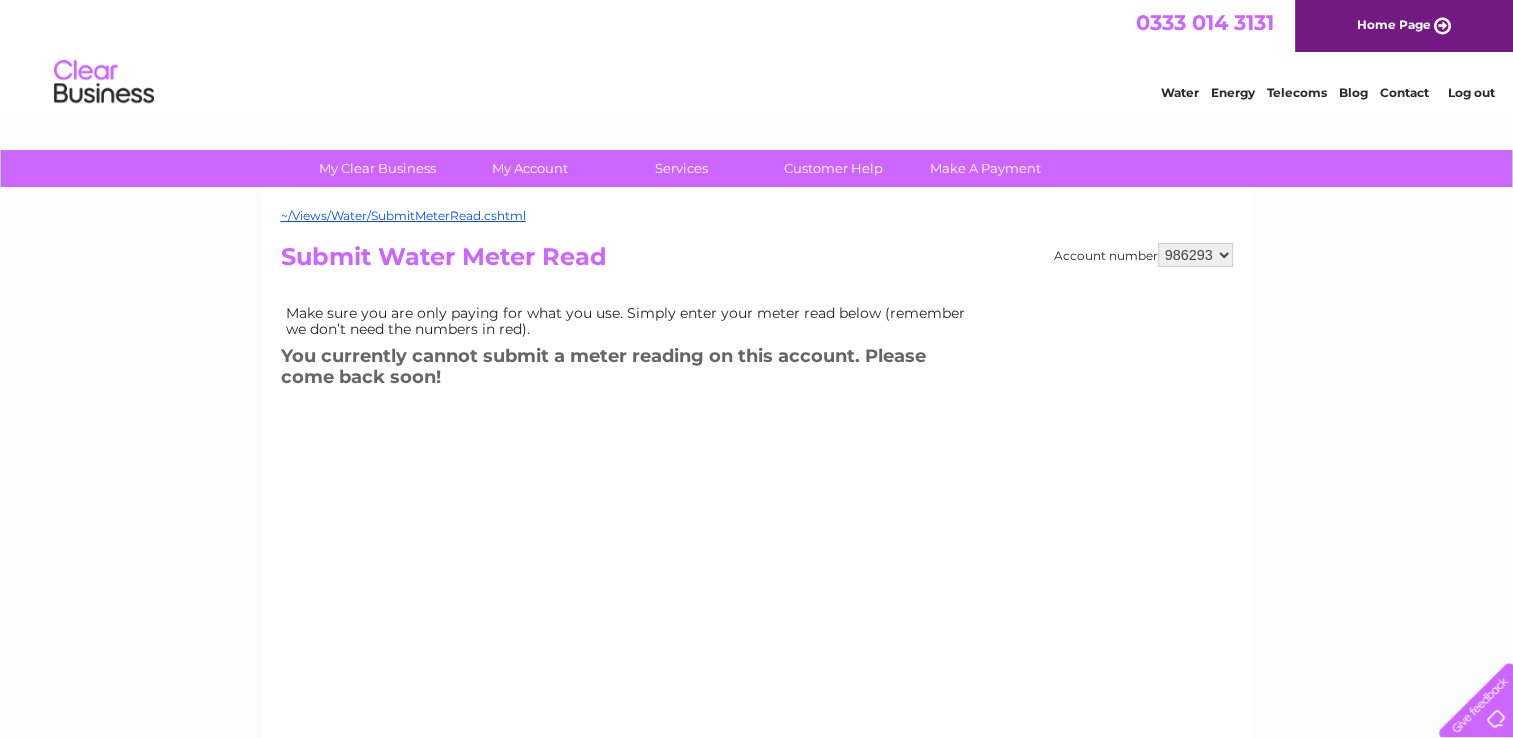 click on "421940
986293" at bounding box center [1195, 255] 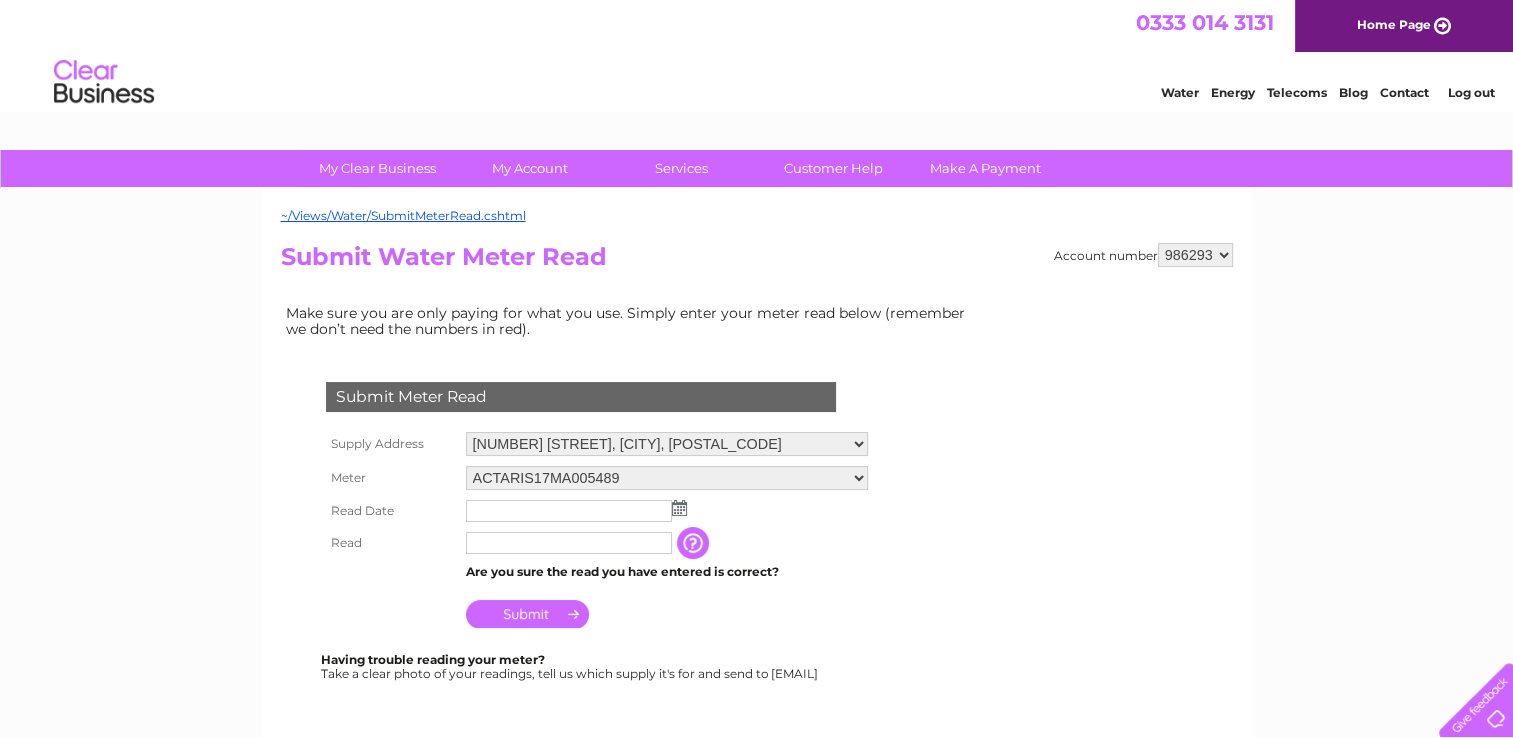 scroll, scrollTop: 0, scrollLeft: 0, axis: both 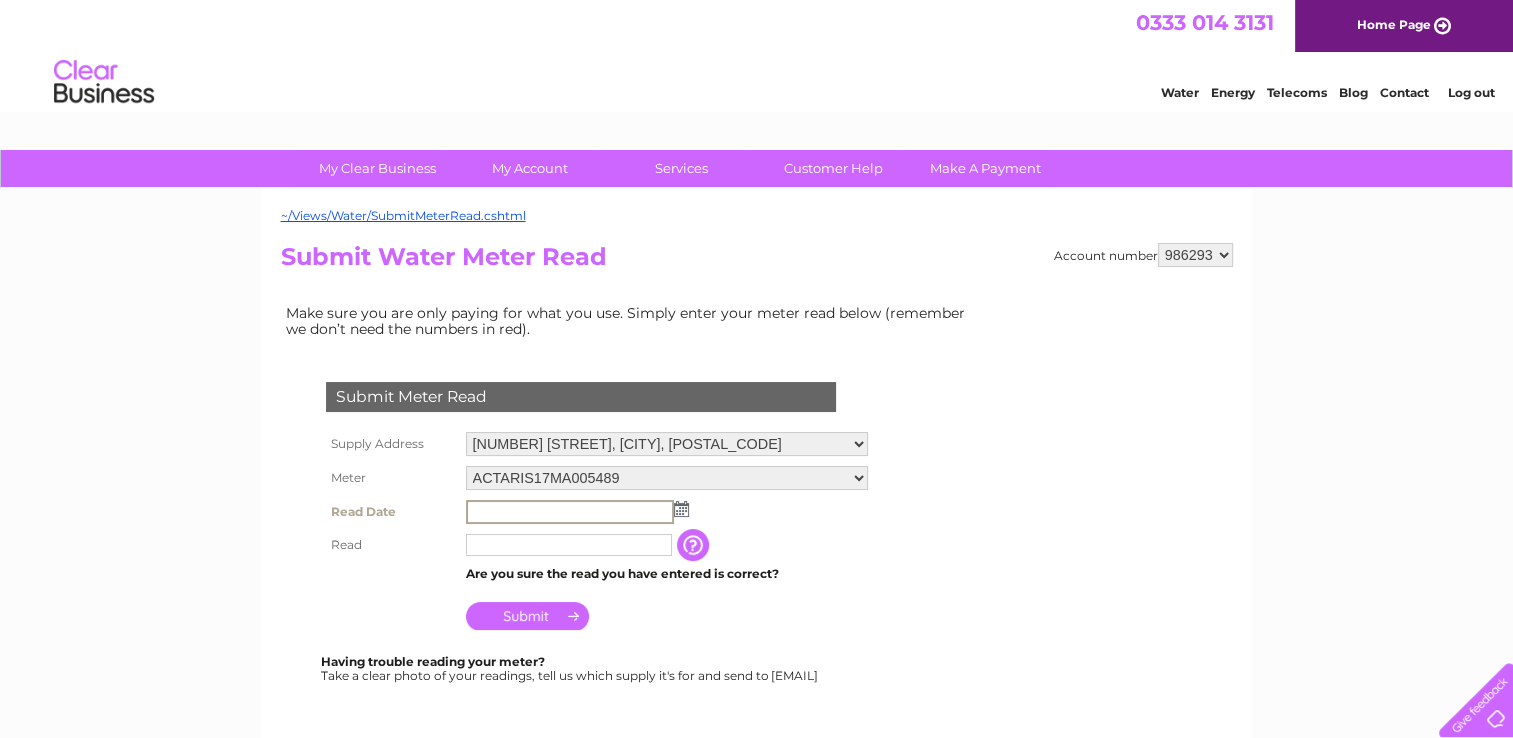 click at bounding box center [570, 512] 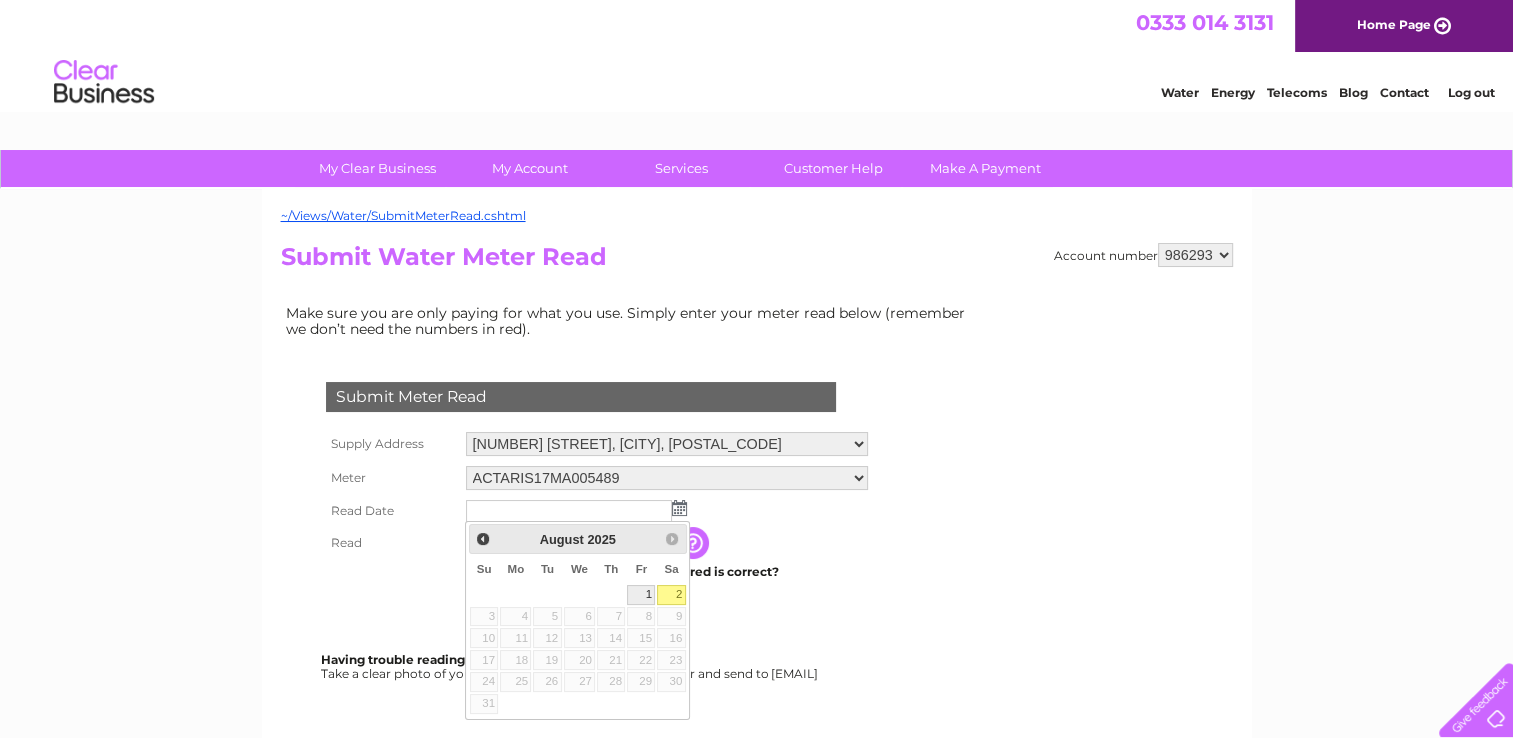 click on "1" at bounding box center [641, 595] 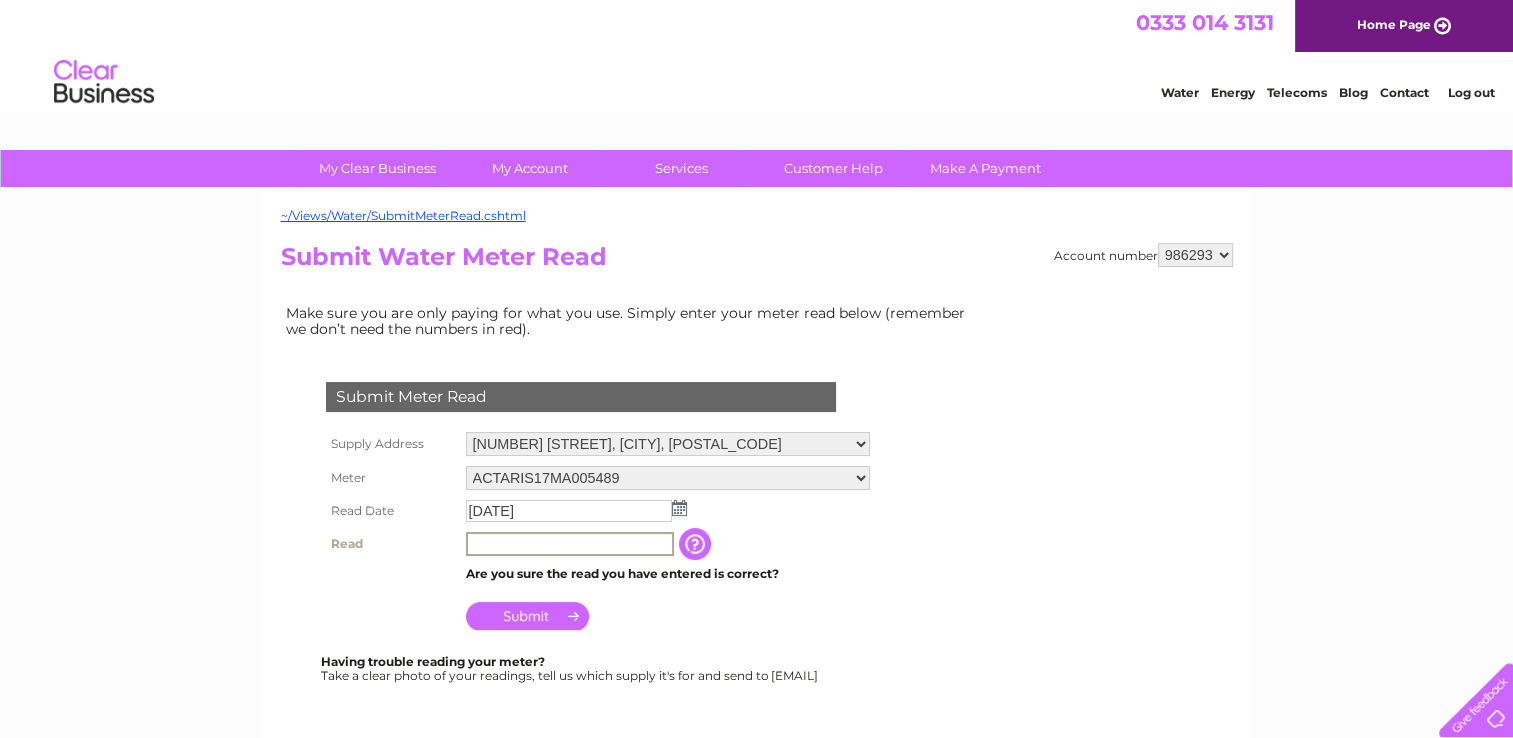click at bounding box center (570, 544) 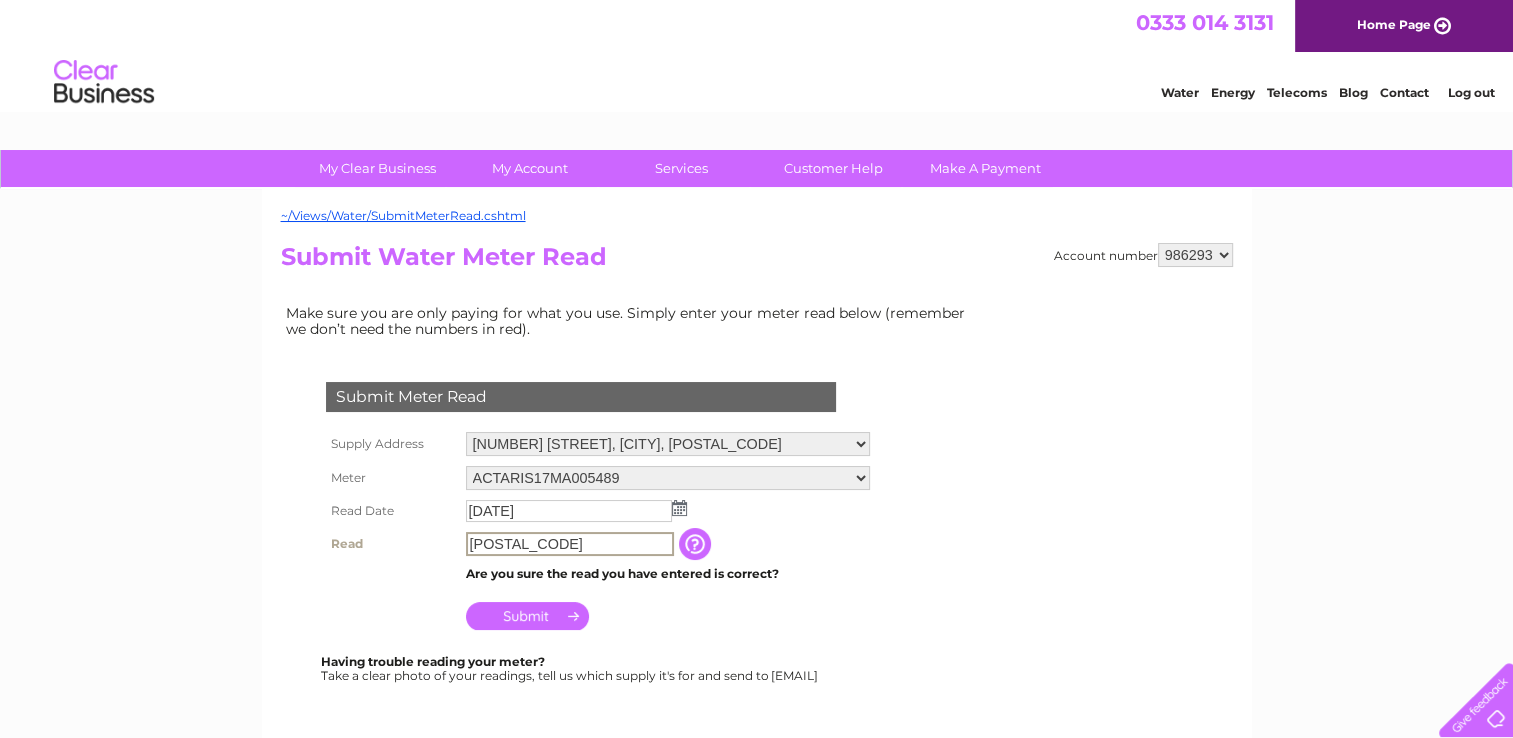 type on "[POSTAL_CODE]" 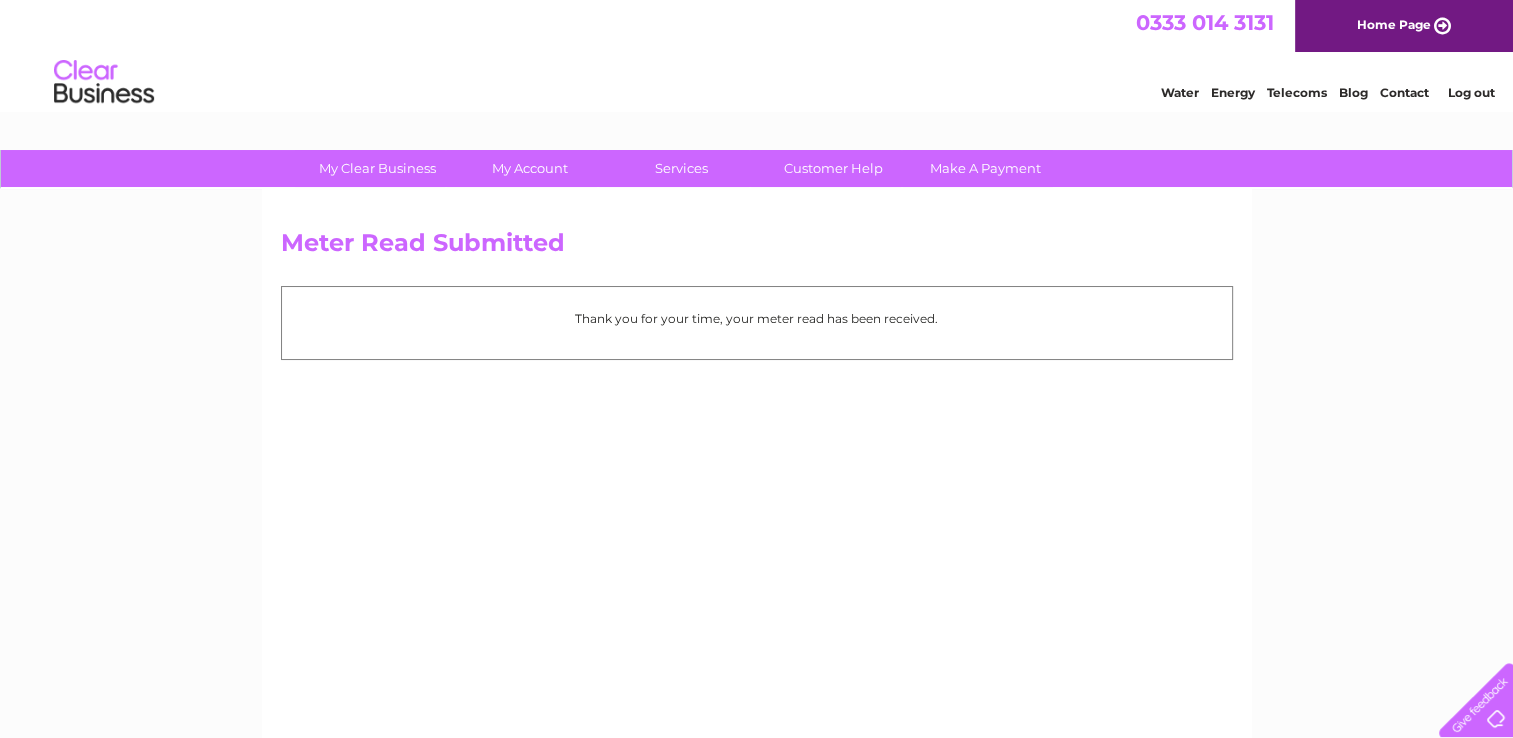 scroll, scrollTop: 0, scrollLeft: 0, axis: both 